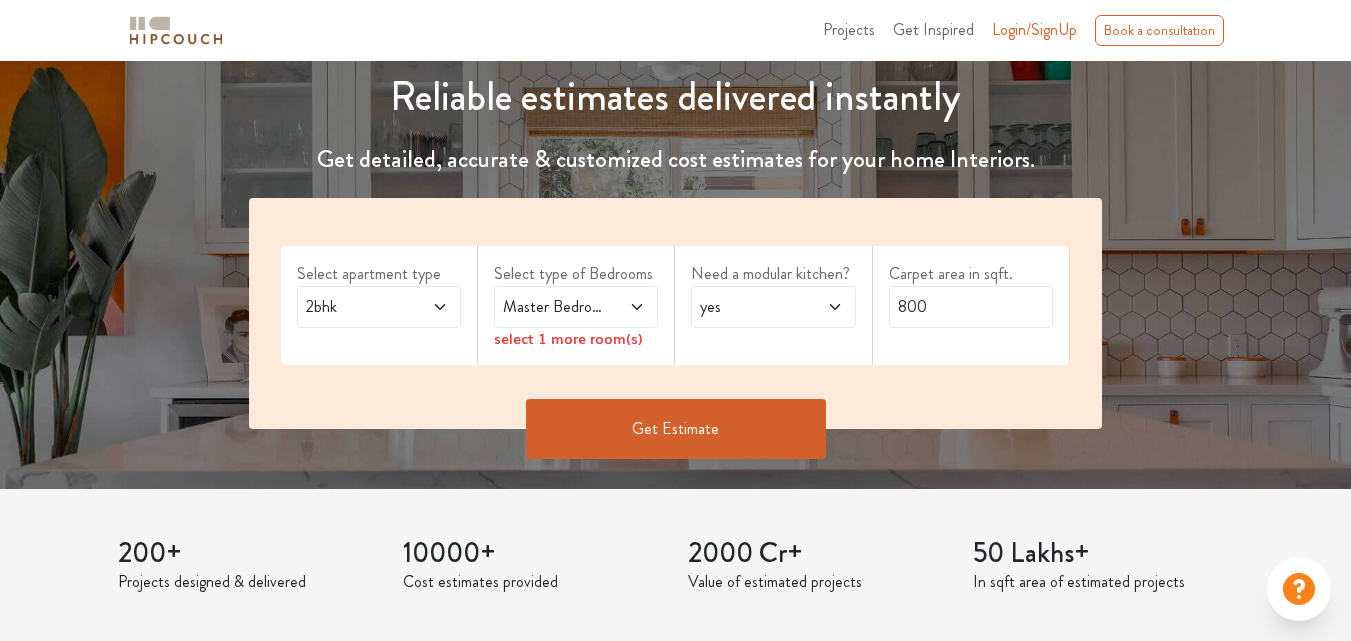 scroll, scrollTop: 200, scrollLeft: 0, axis: vertical 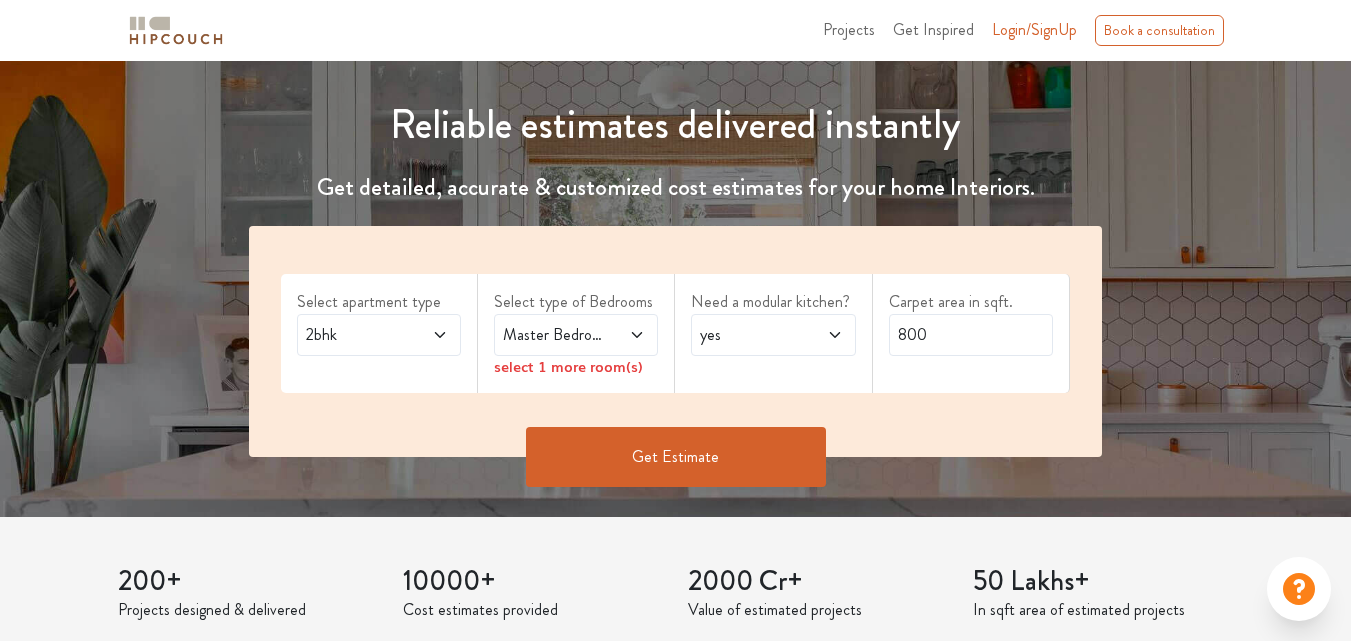 click at bounding box center [440, 335] 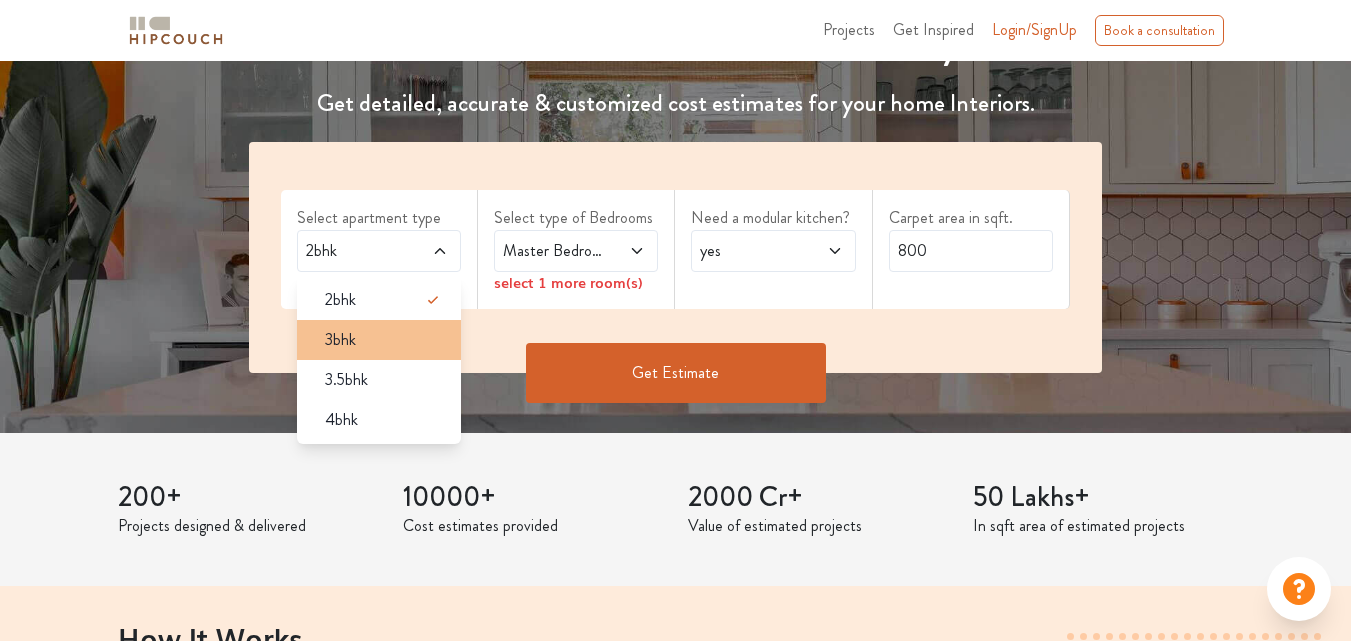 scroll, scrollTop: 300, scrollLeft: 0, axis: vertical 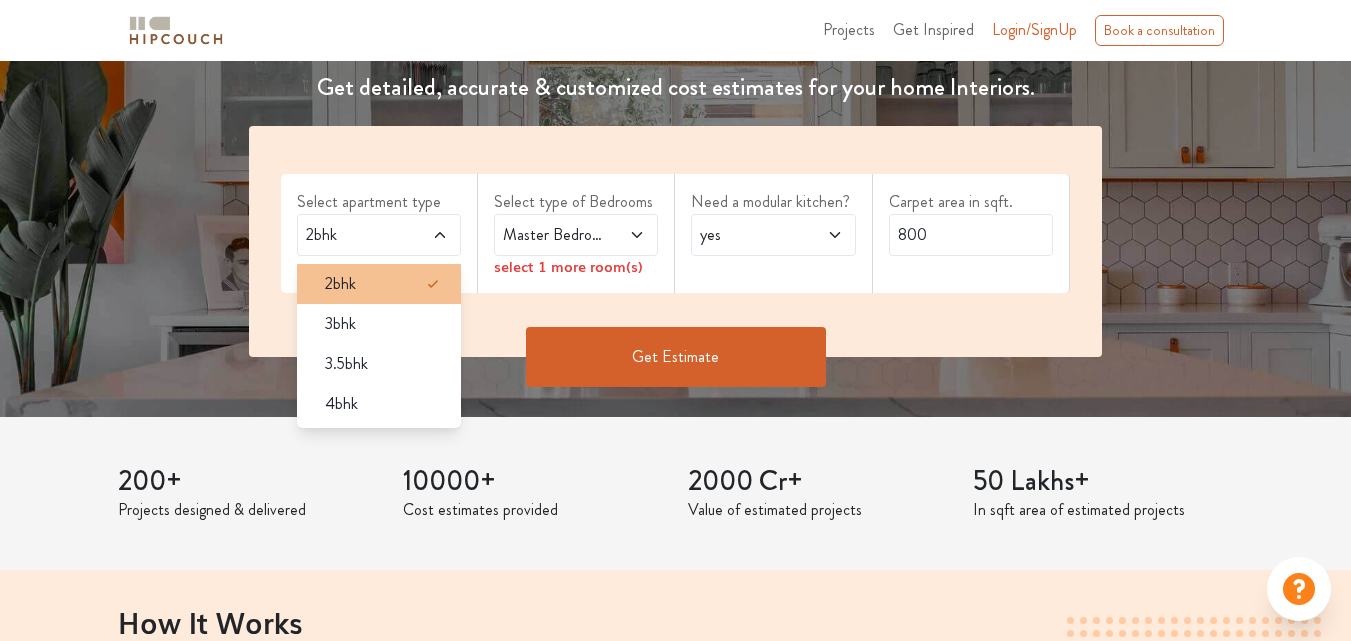 click on "2bhk" at bounding box center (385, 284) 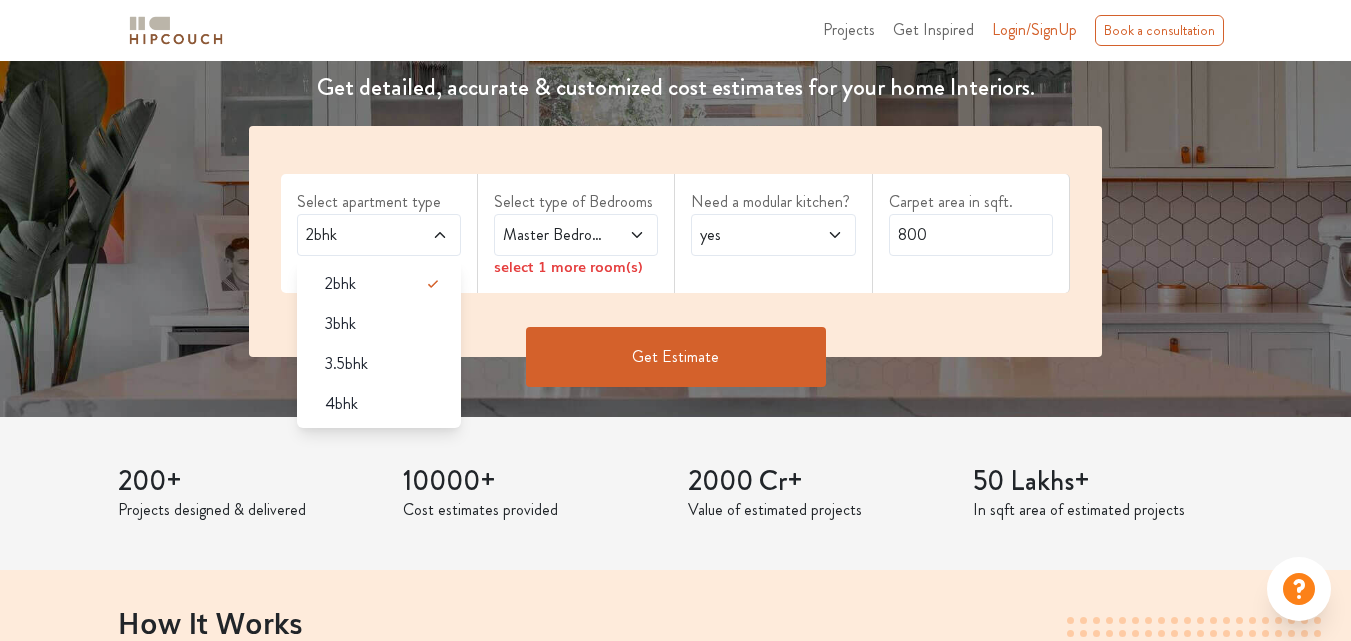 click on "200+ Projects designed & delivered 10000+ Cost estimates provided 2000 Cr+ Value of estimated projects 50 Lakhs+ In sqft area of estimated projects" at bounding box center (676, 494) 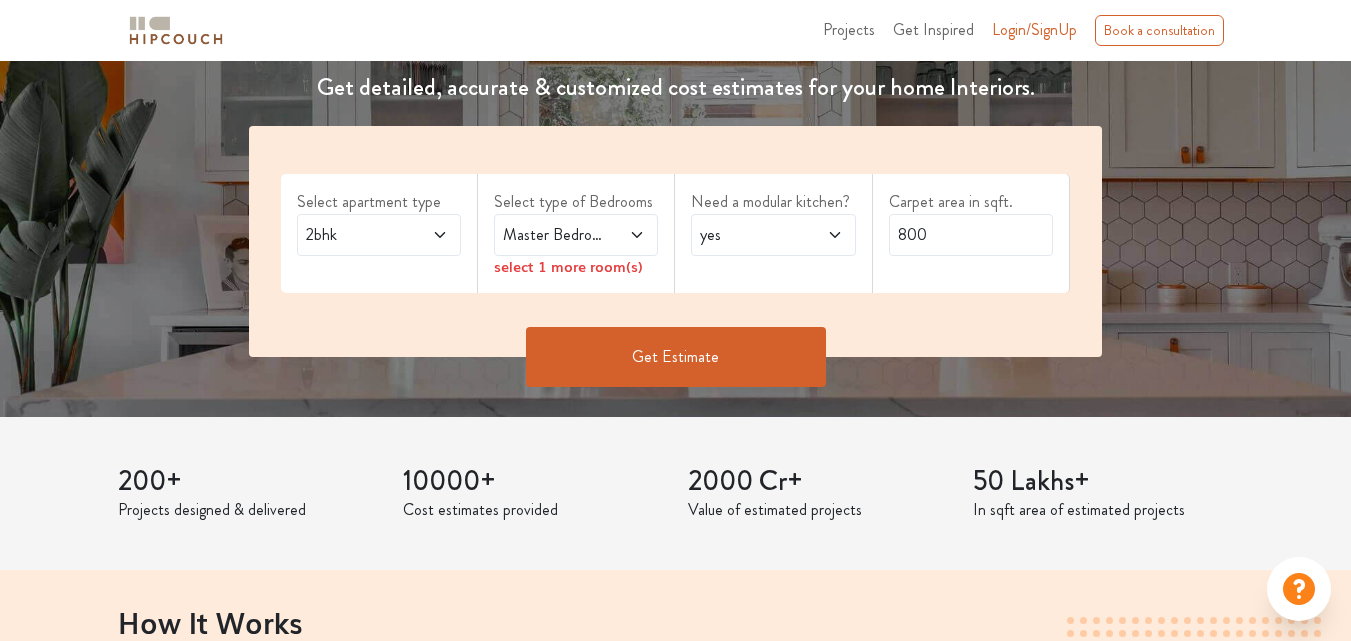 click at bounding box center [440, 235] 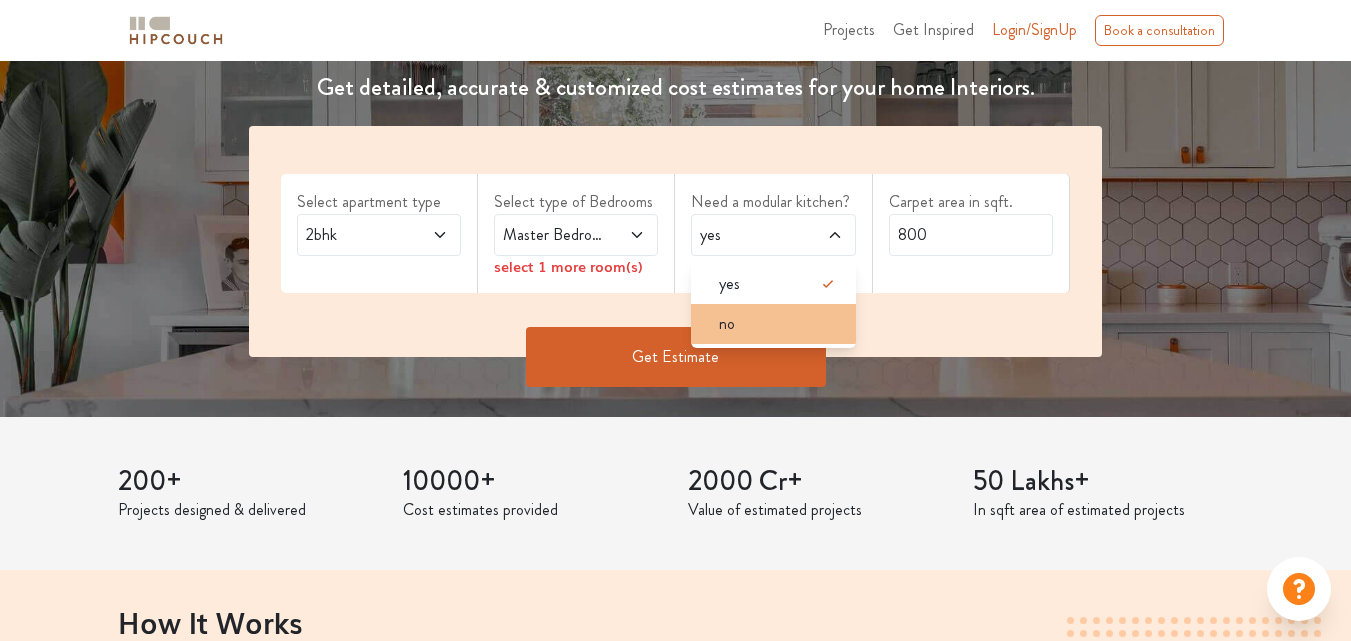 click on "no" at bounding box center [779, 284] 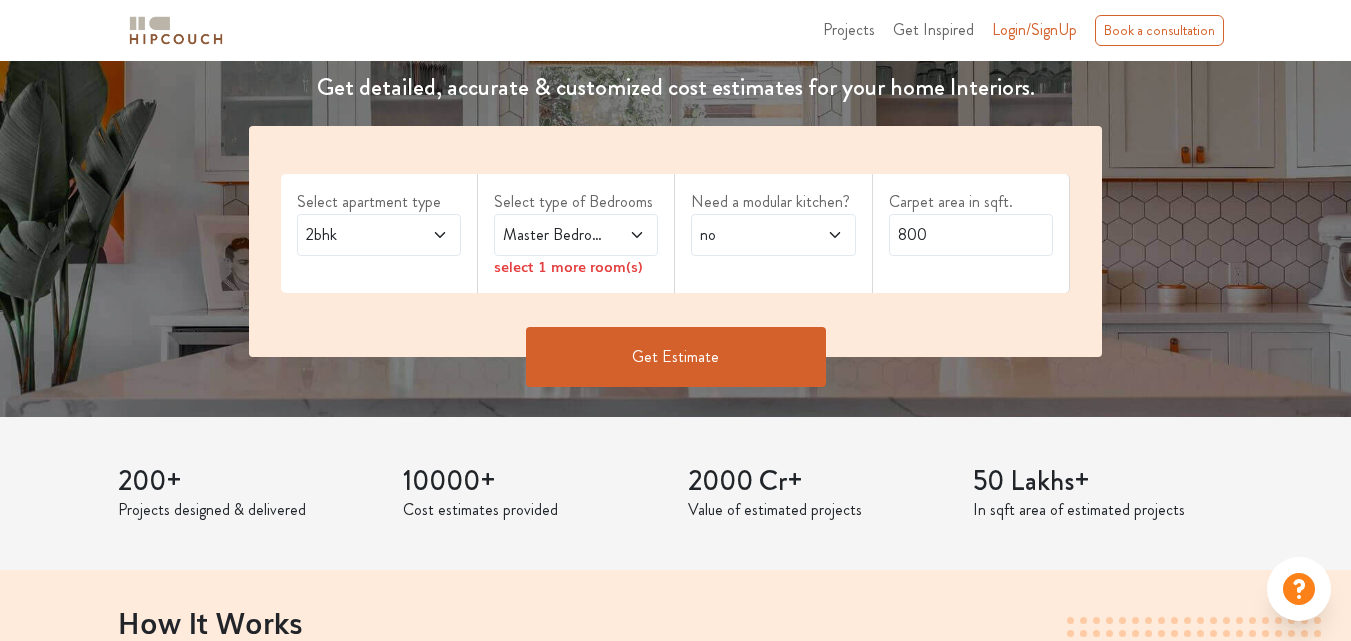 click at bounding box center (430, 235) 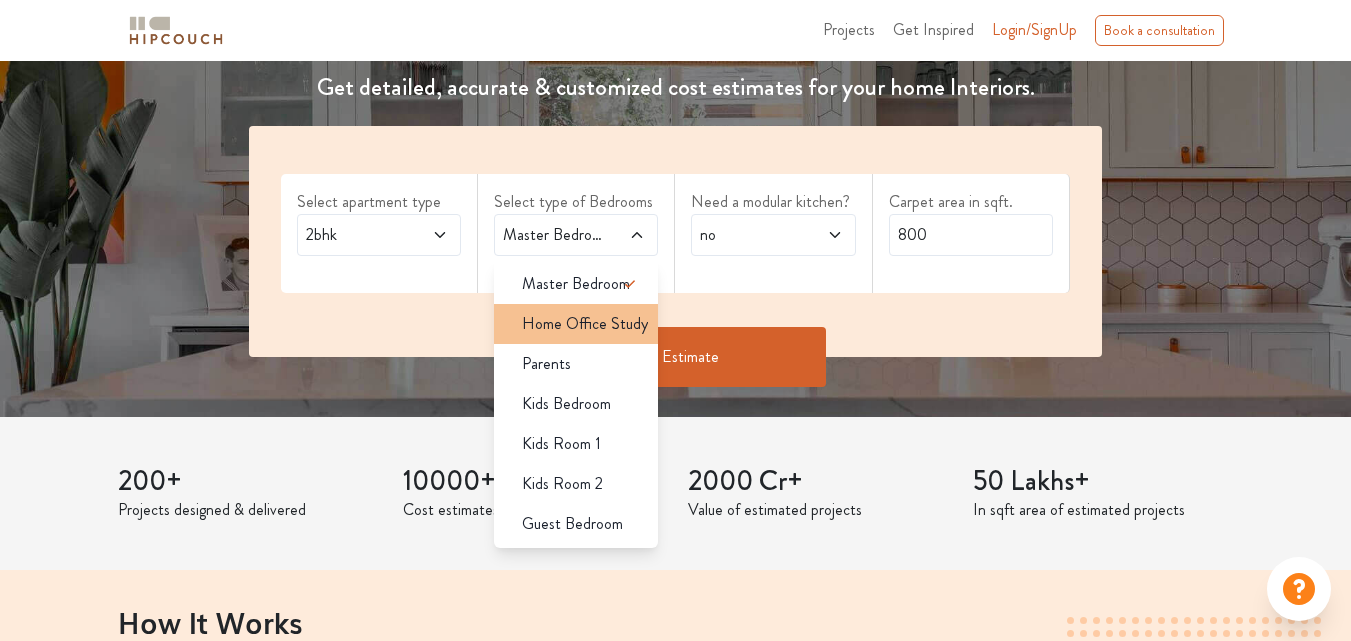 click on "Home Office Study" at bounding box center (576, 284) 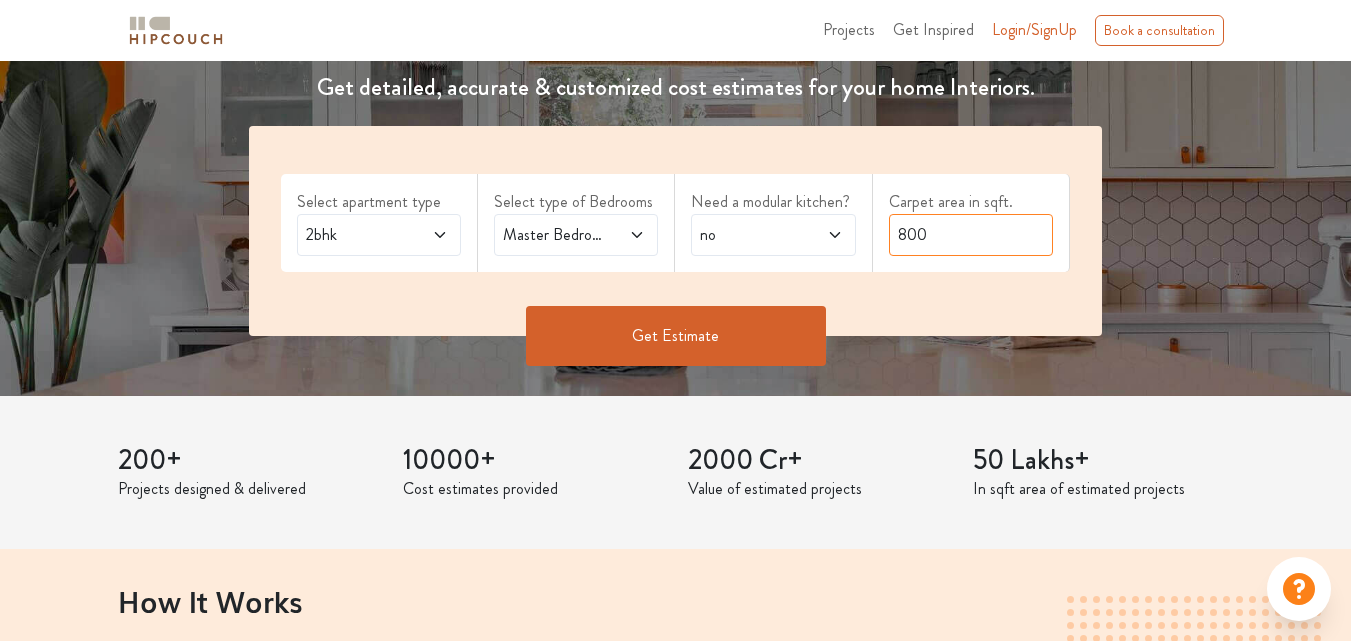 drag, startPoint x: 928, startPoint y: 239, endPoint x: 878, endPoint y: 237, distance: 50.039986 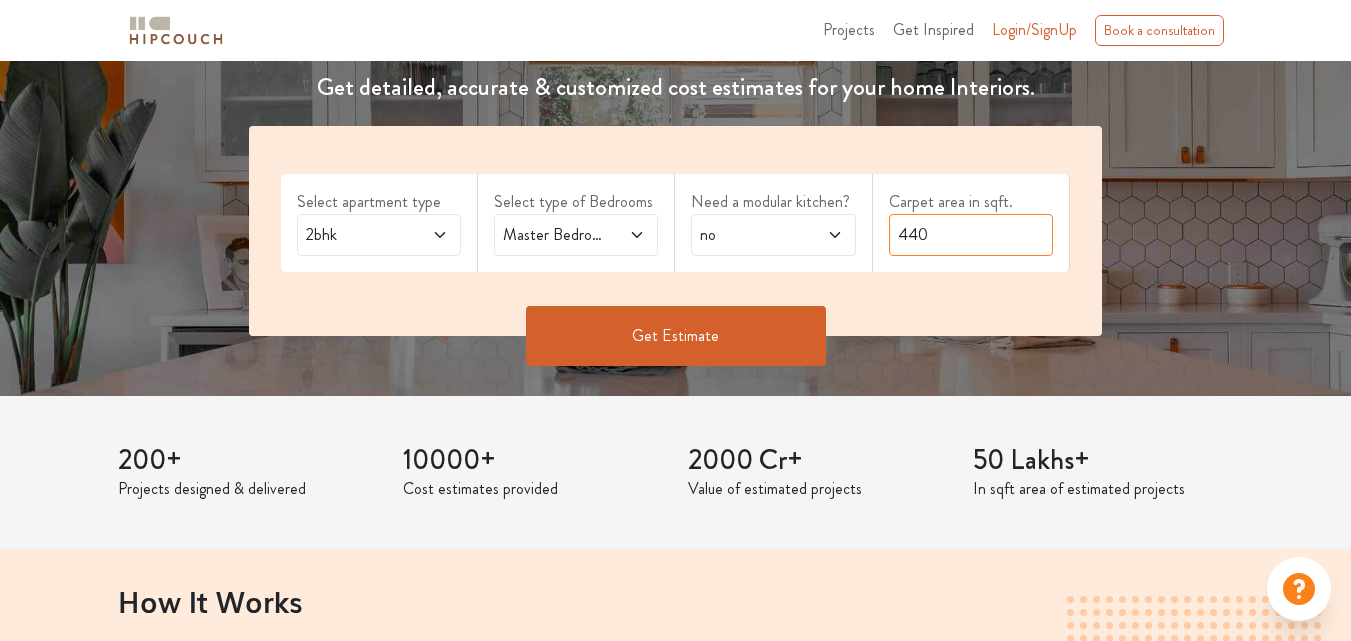 type on "440" 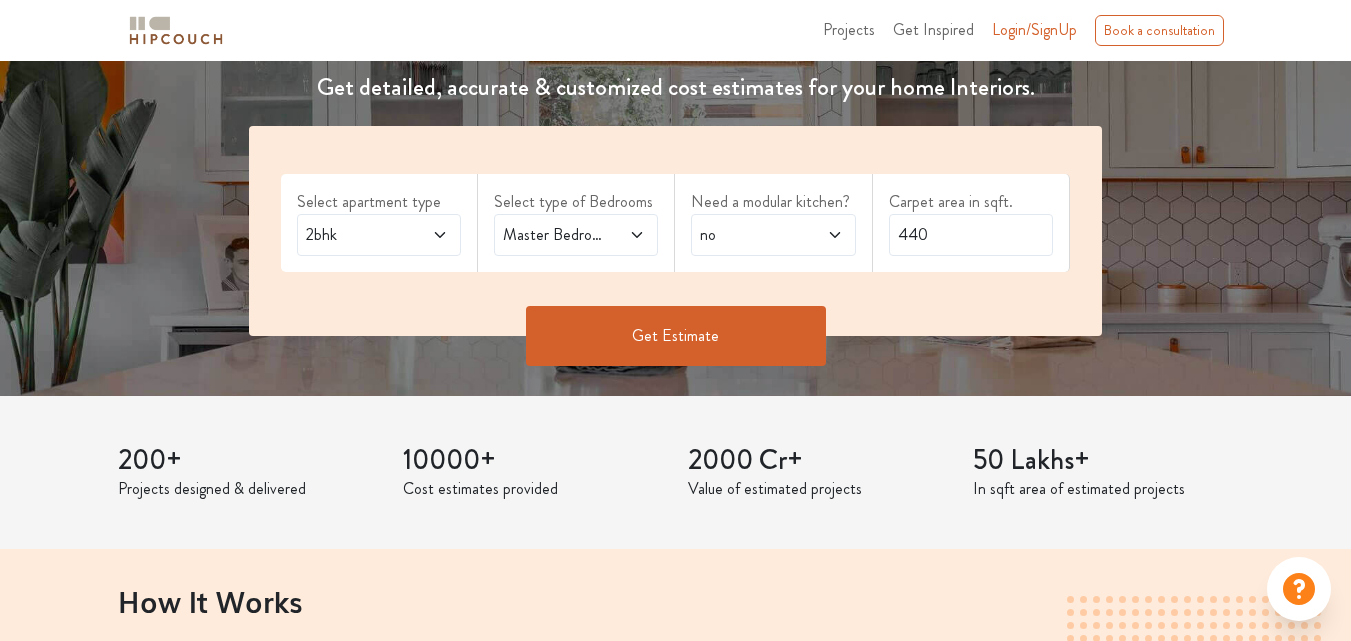 click at bounding box center (440, 235) 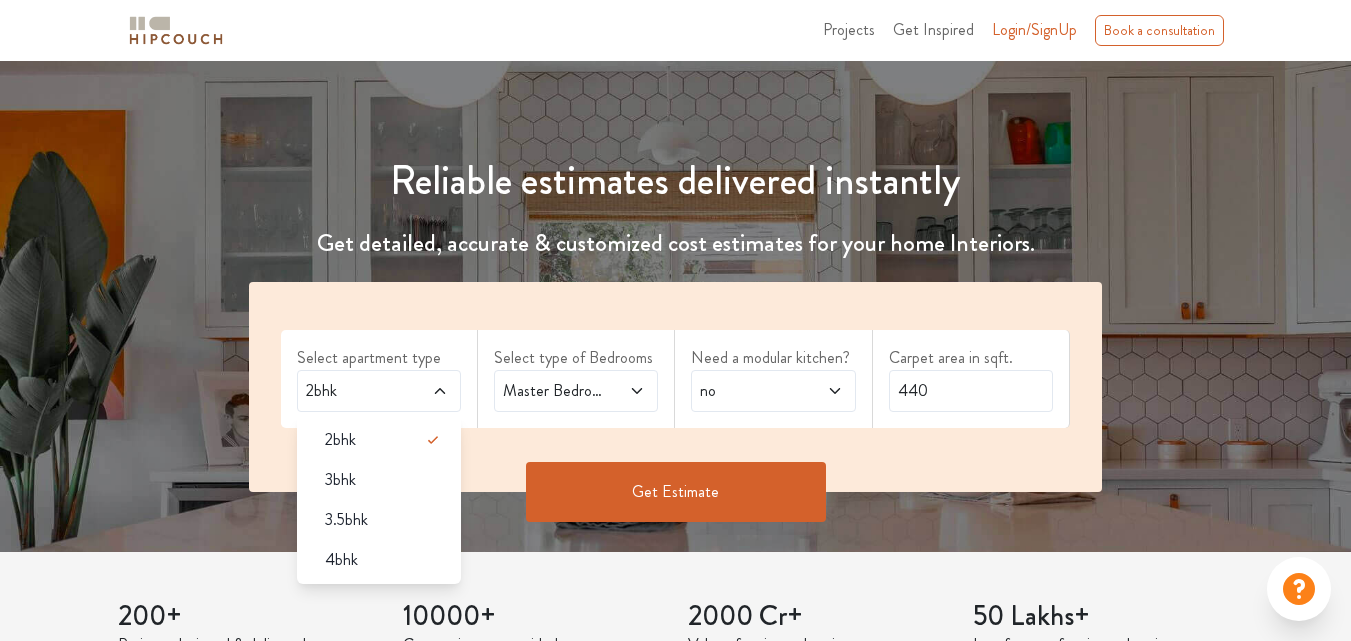 scroll, scrollTop: 400, scrollLeft: 0, axis: vertical 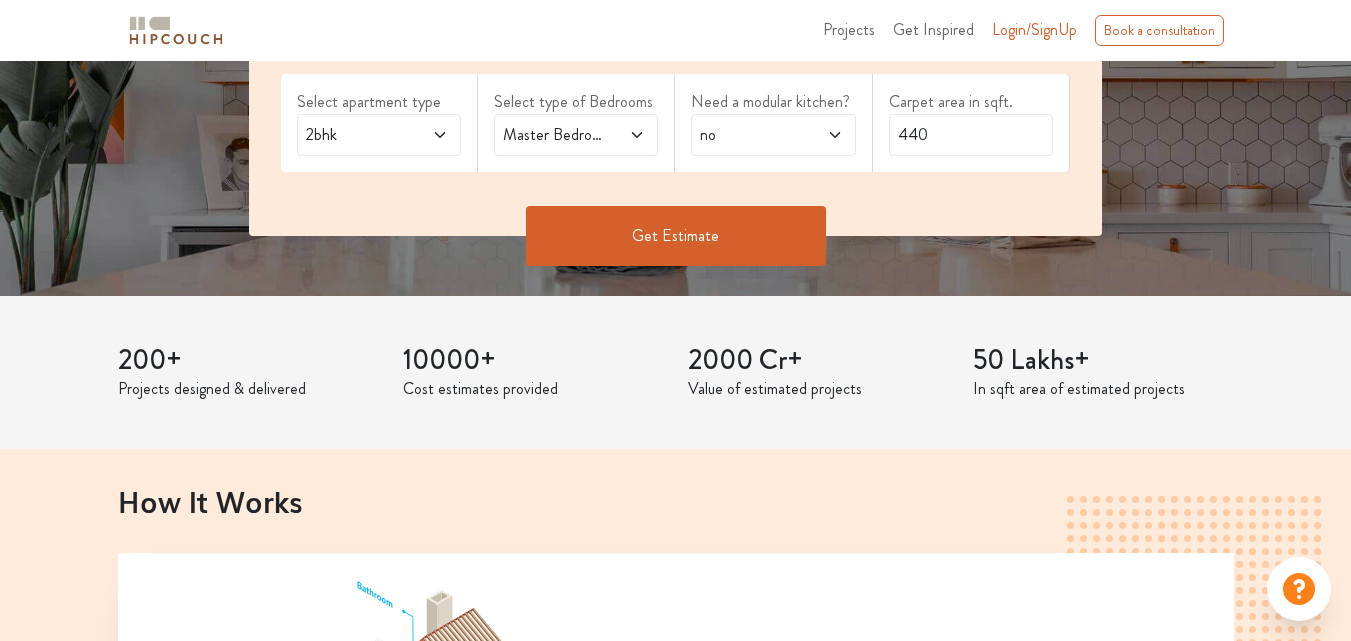 click at bounding box center (430, 135) 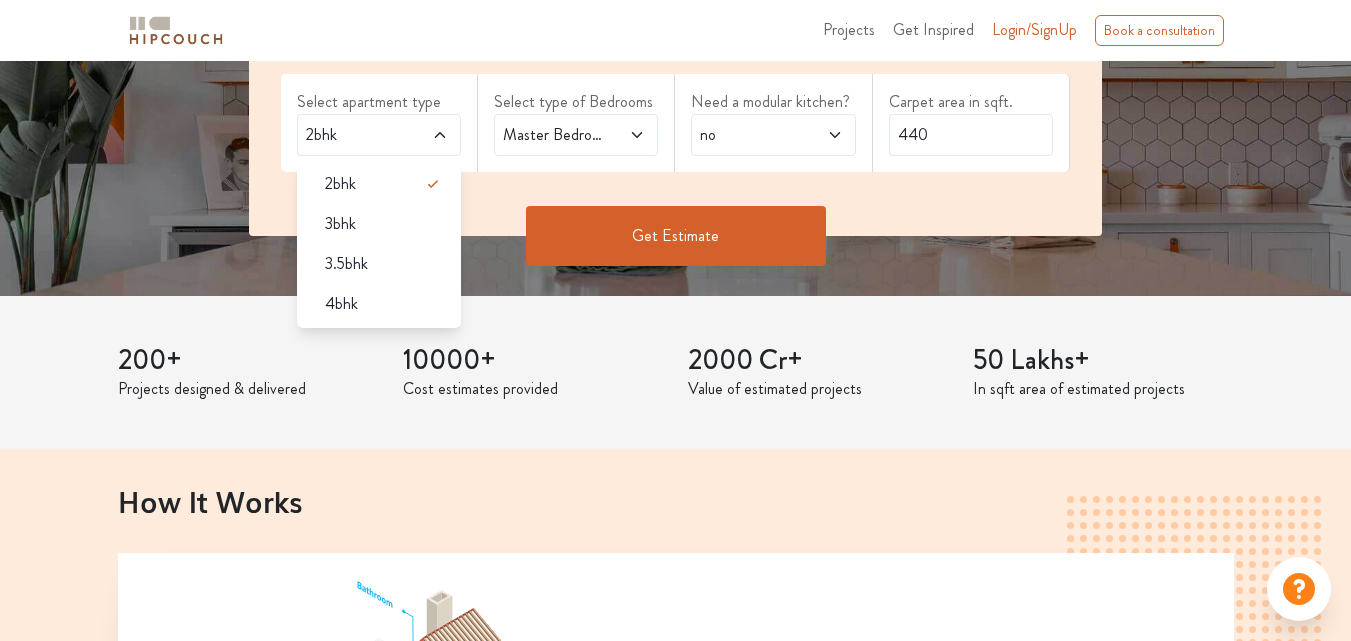 click at bounding box center (430, 135) 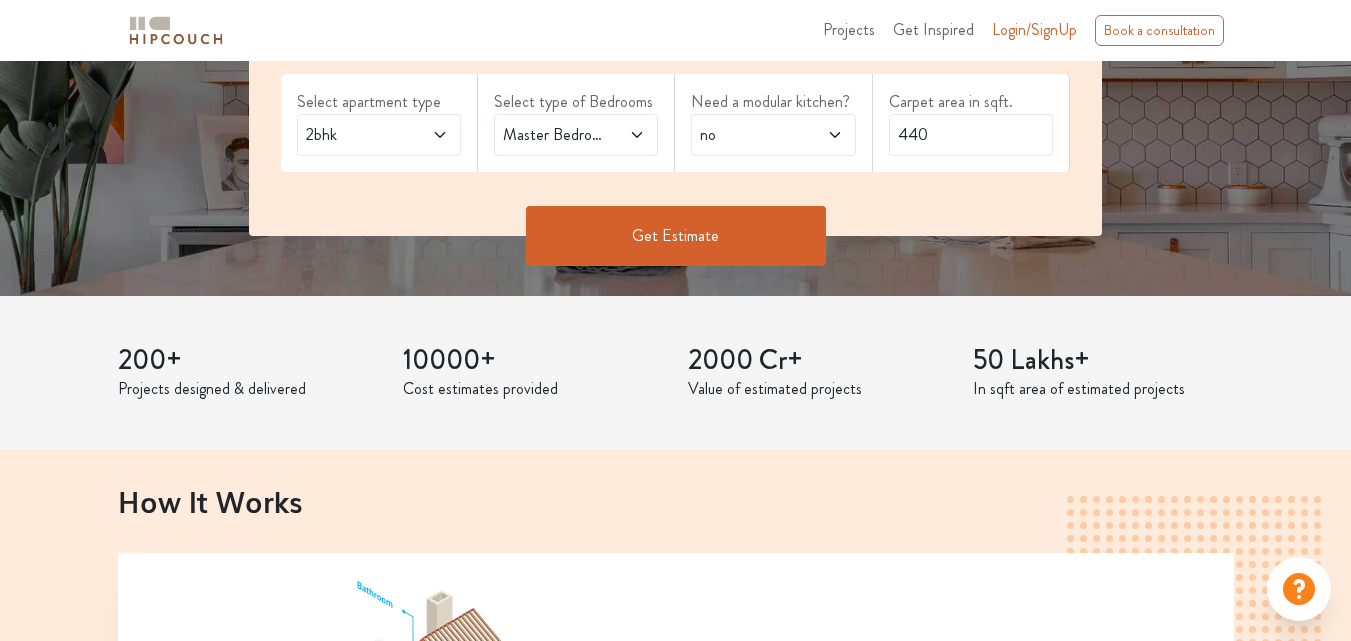 click on "Get Estimate" at bounding box center (676, 236) 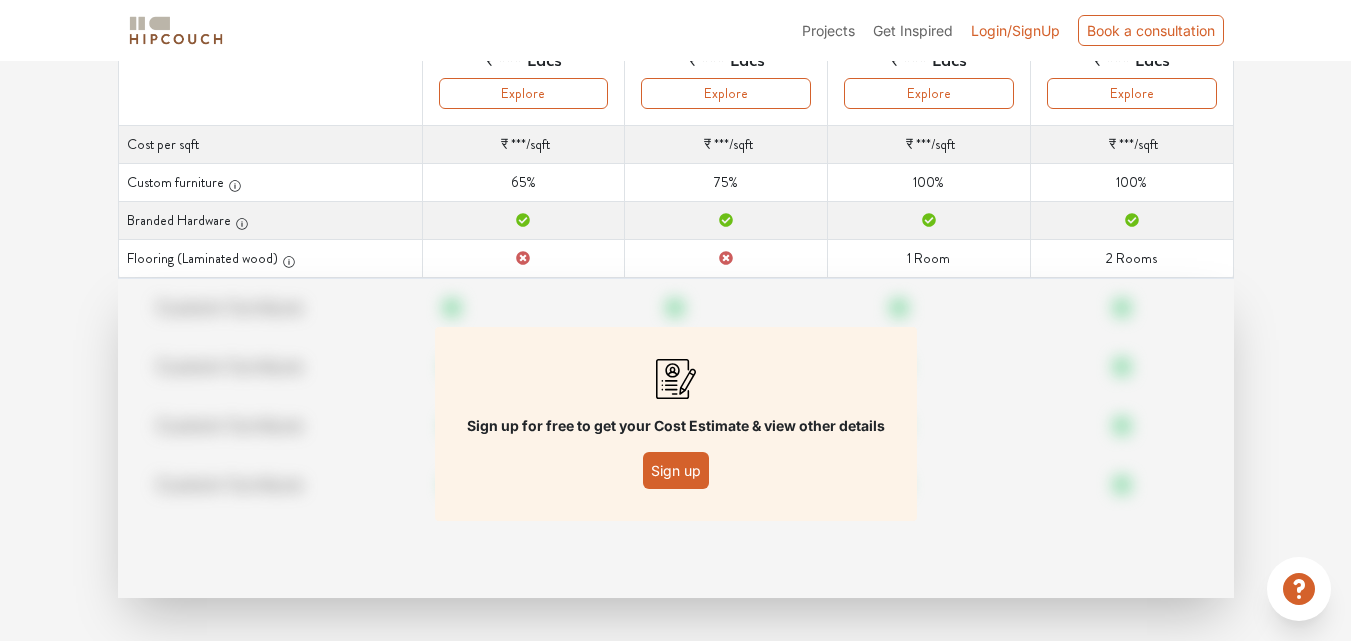 scroll, scrollTop: 320, scrollLeft: 0, axis: vertical 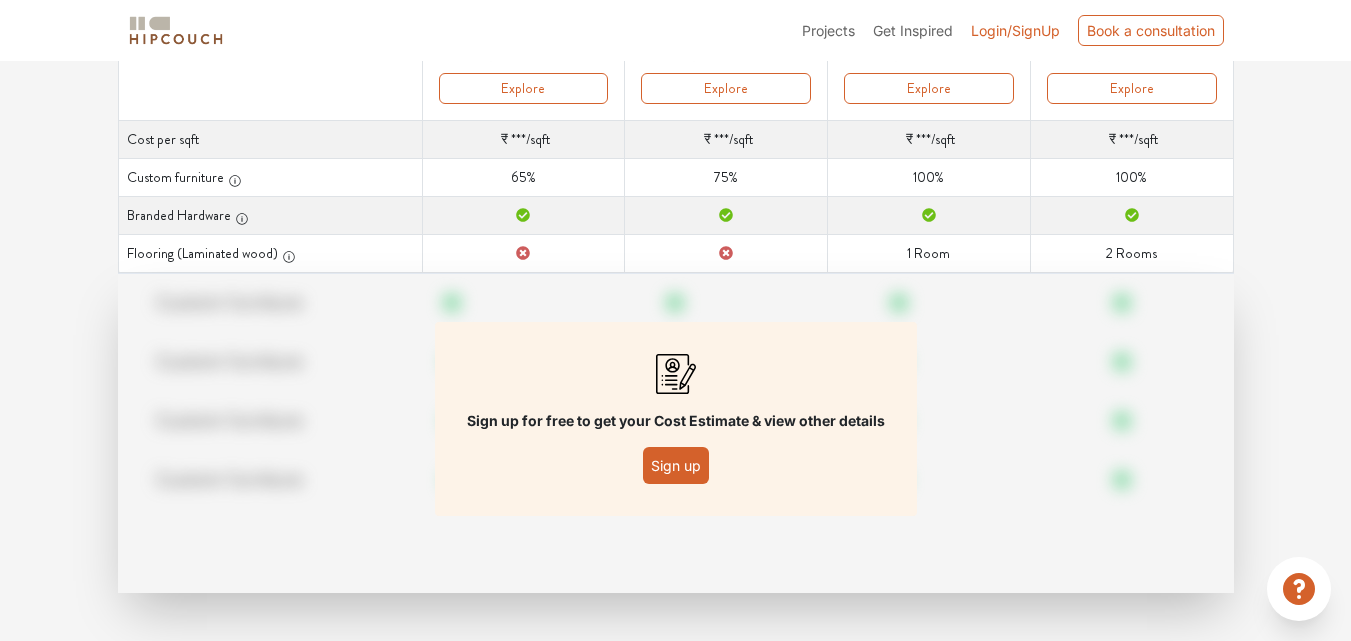click on "Sign up" at bounding box center (676, 465) 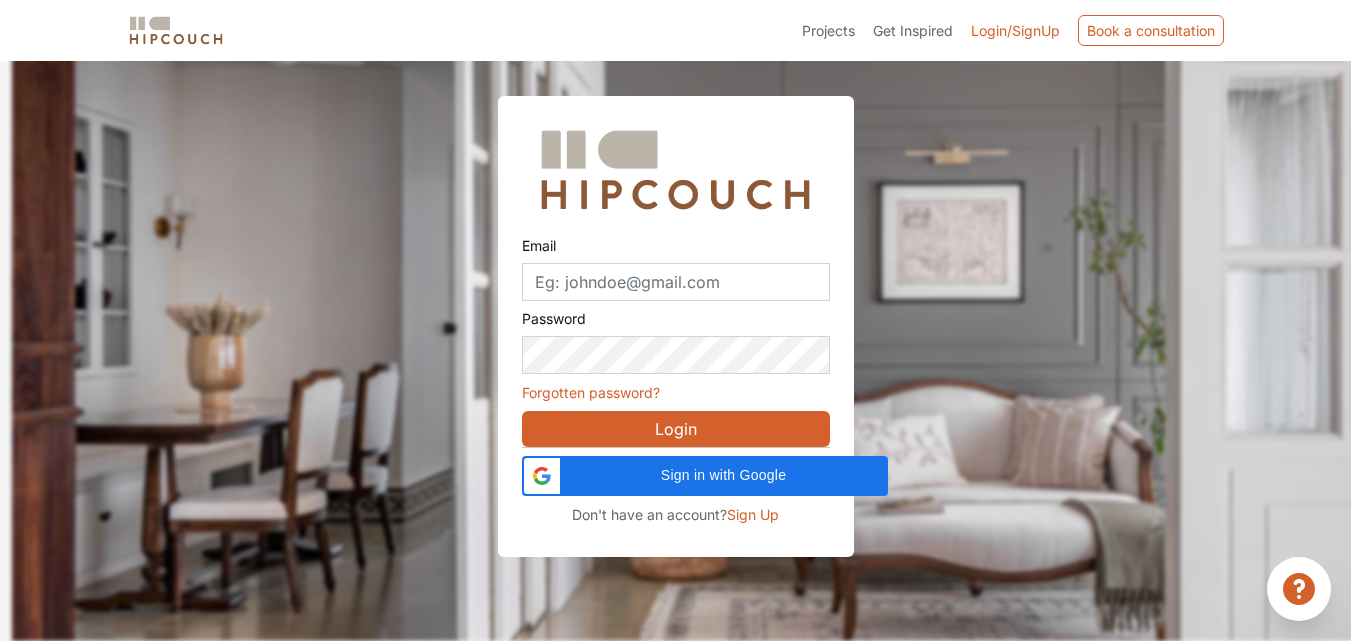 scroll, scrollTop: 61, scrollLeft: 0, axis: vertical 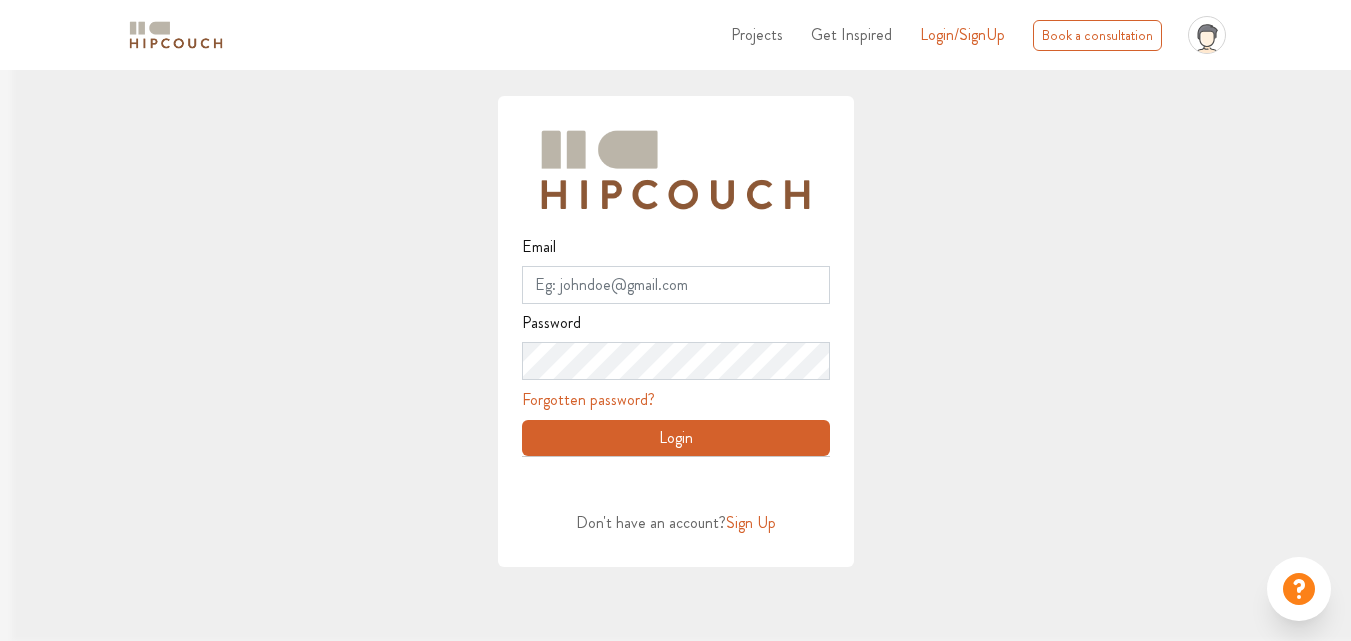 click on "Login" at bounding box center [676, 438] 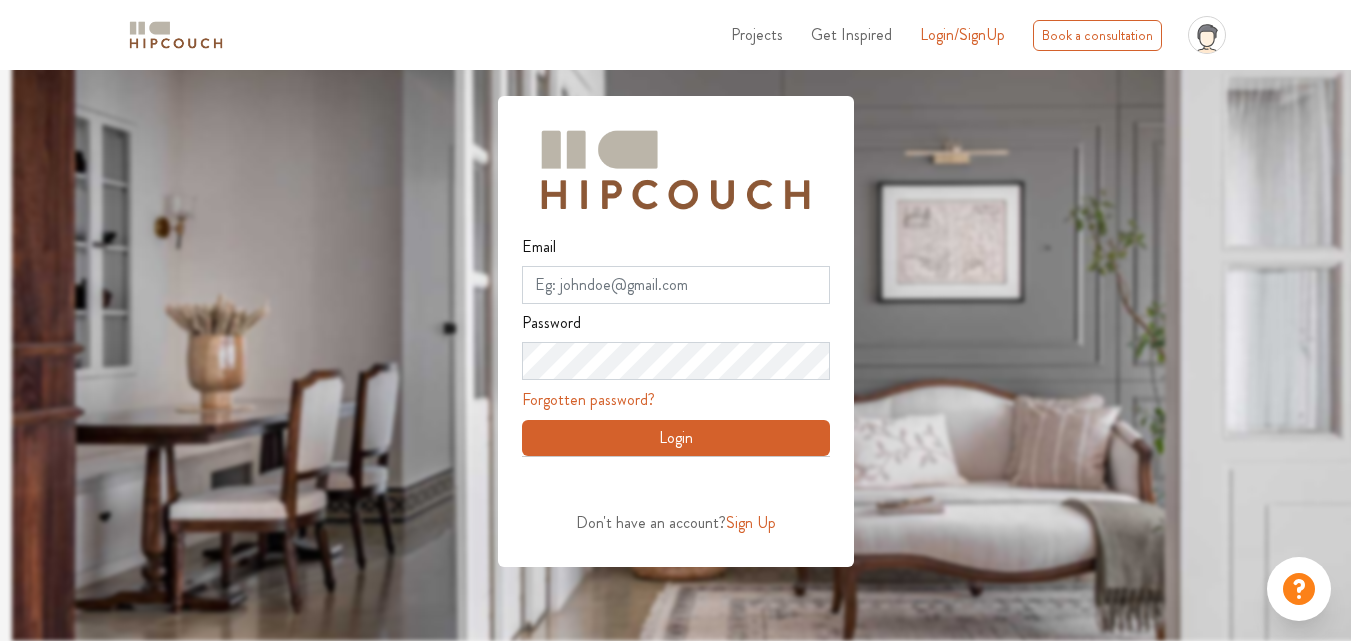click at bounding box center (687, 320) 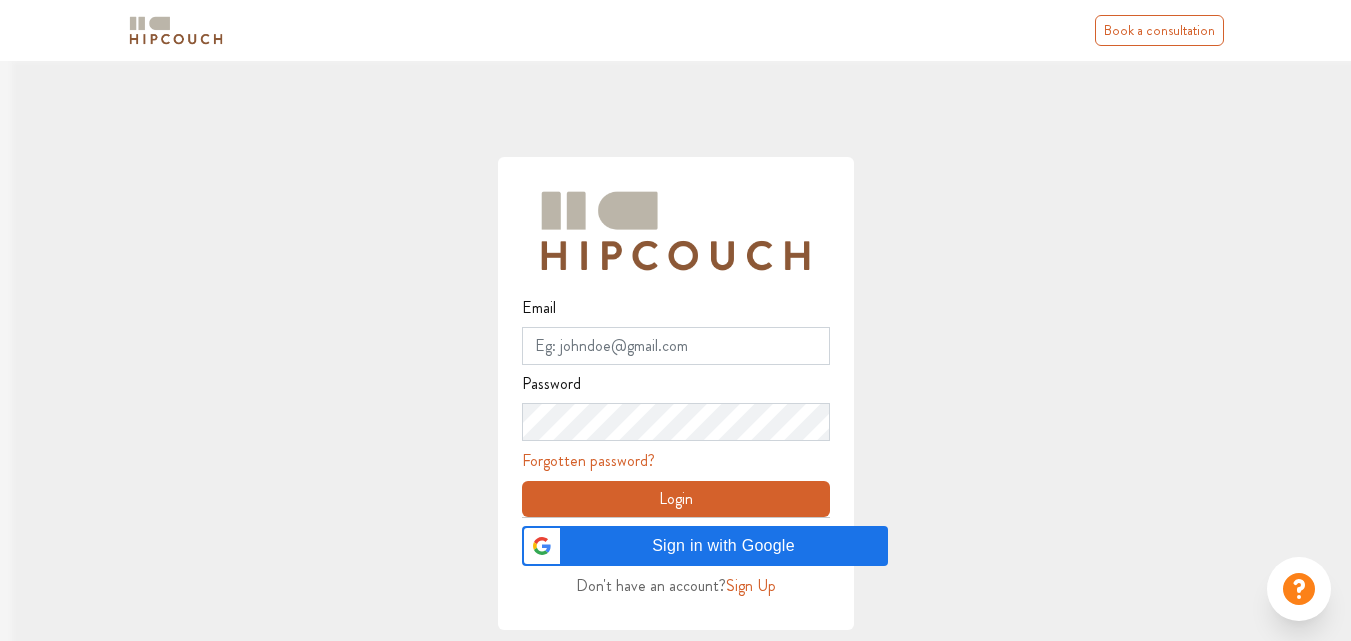 scroll, scrollTop: 0, scrollLeft: 0, axis: both 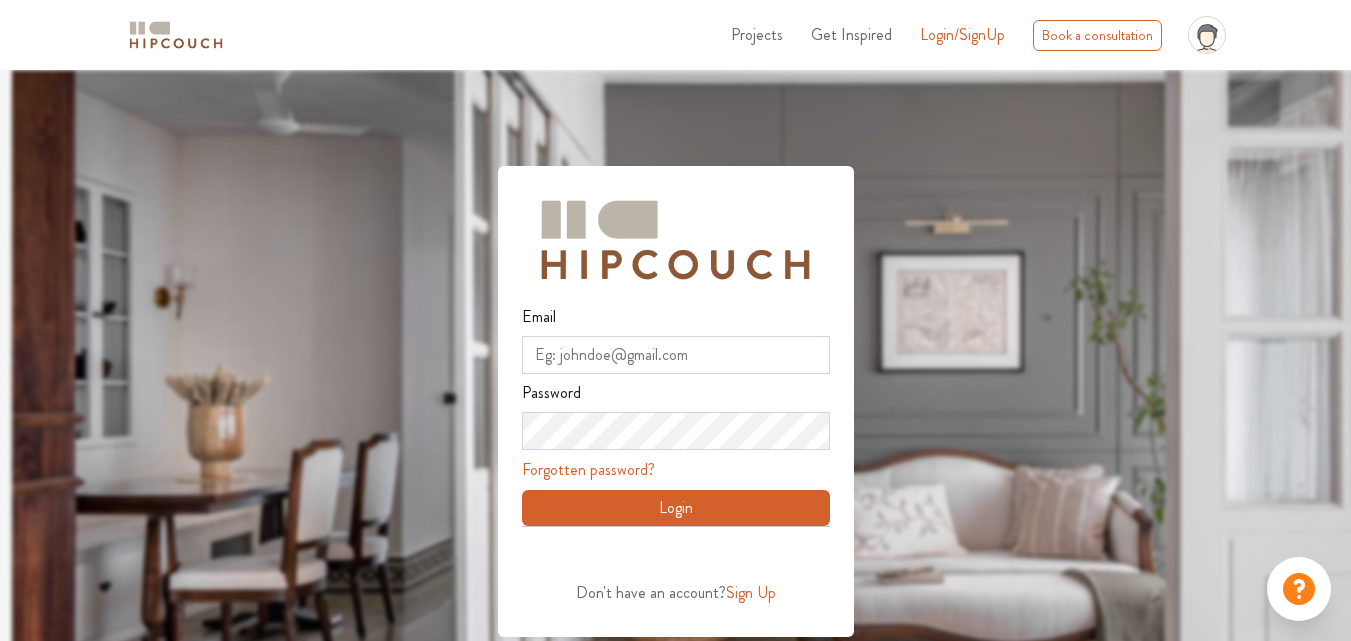 click on "Sign Up" at bounding box center (751, 592) 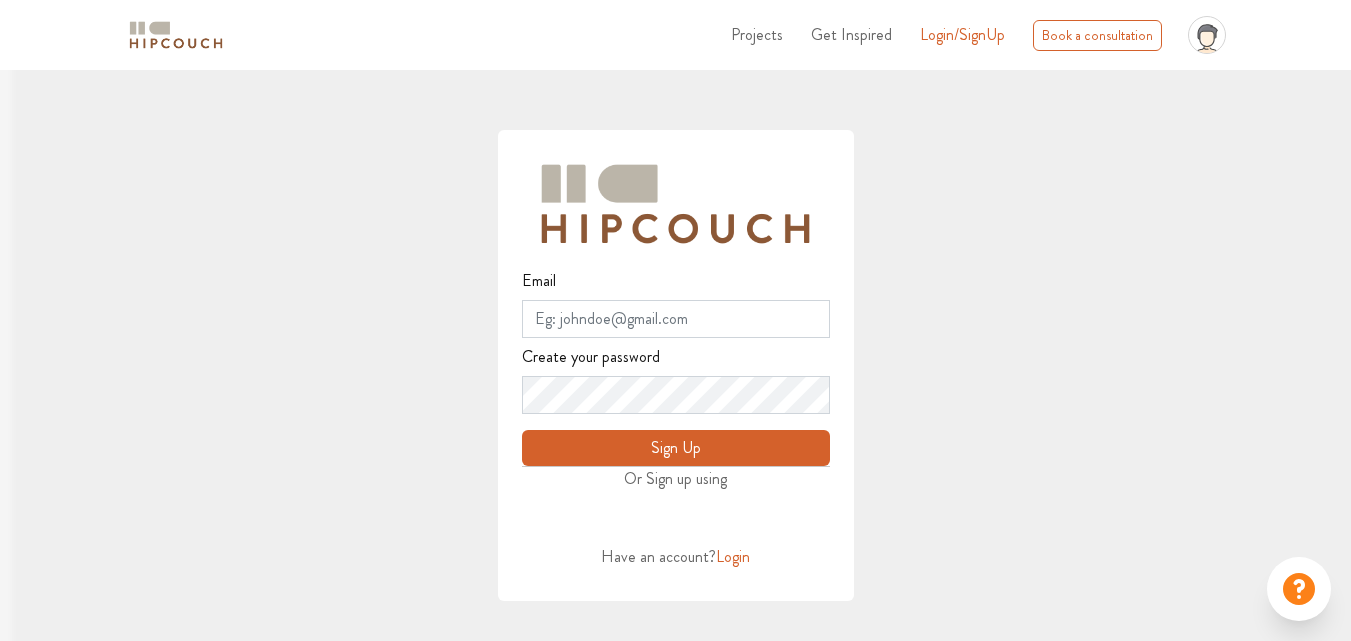 scroll, scrollTop: 70, scrollLeft: 0, axis: vertical 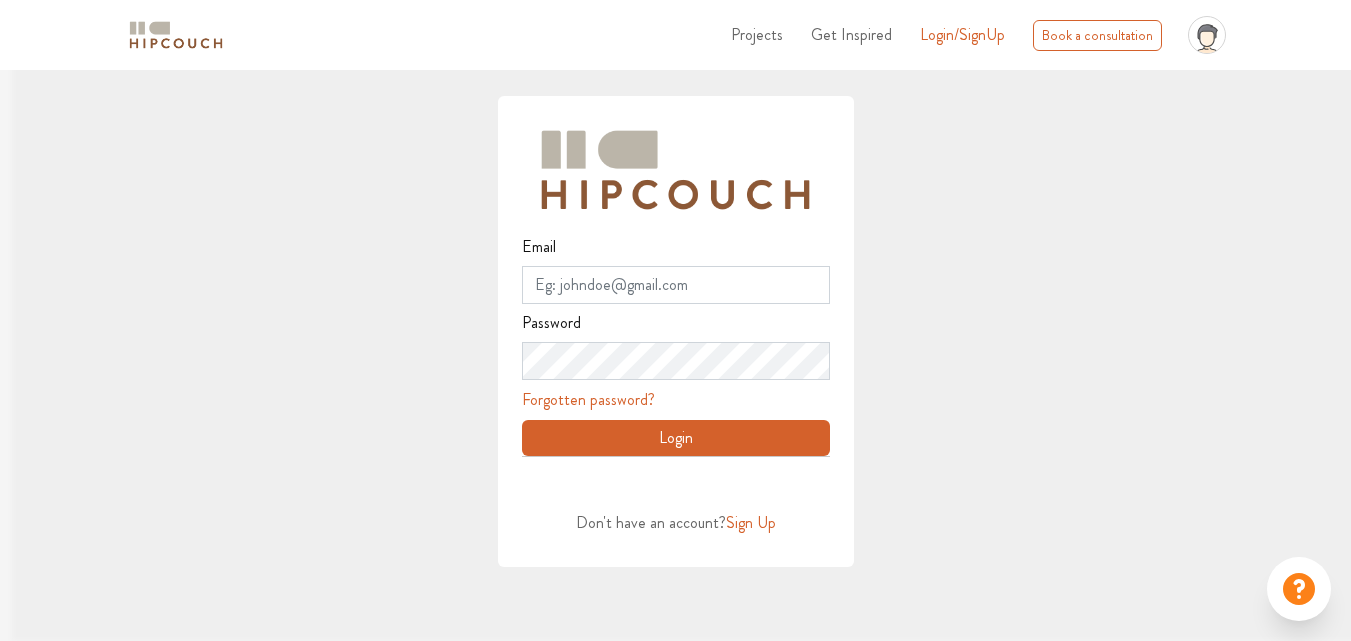 click at bounding box center [687, 320] 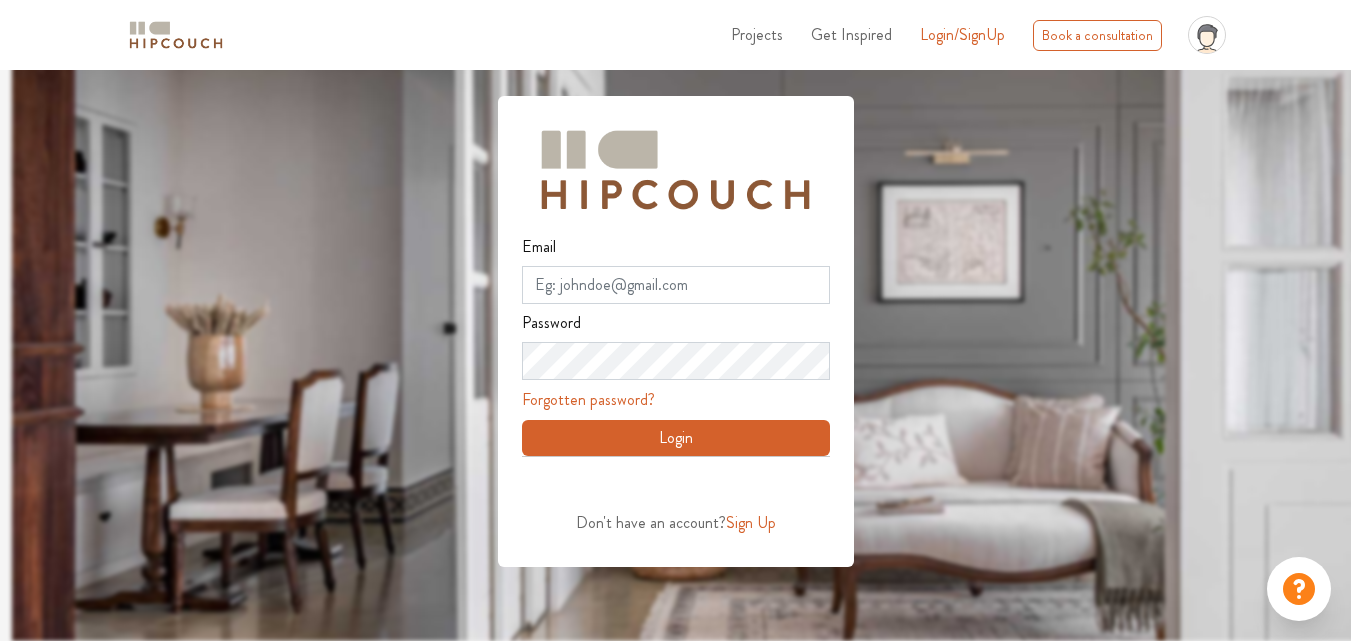 click on "Sign Up" at bounding box center [751, 522] 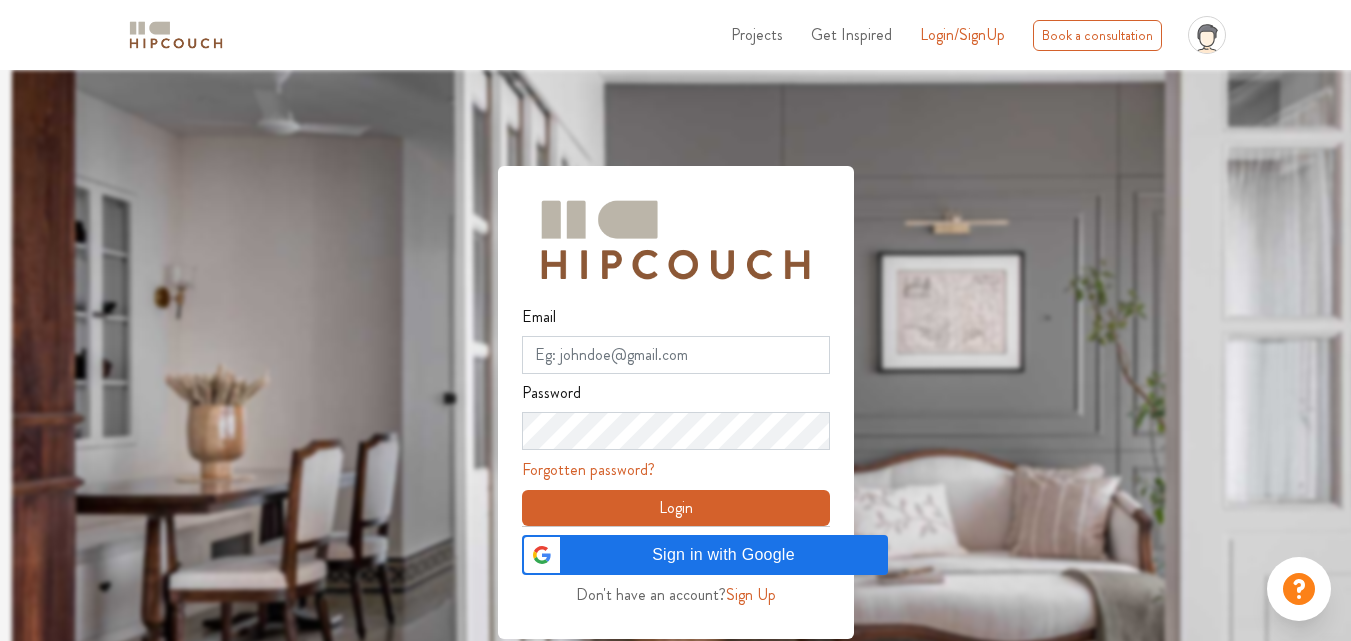 scroll, scrollTop: 0, scrollLeft: 0, axis: both 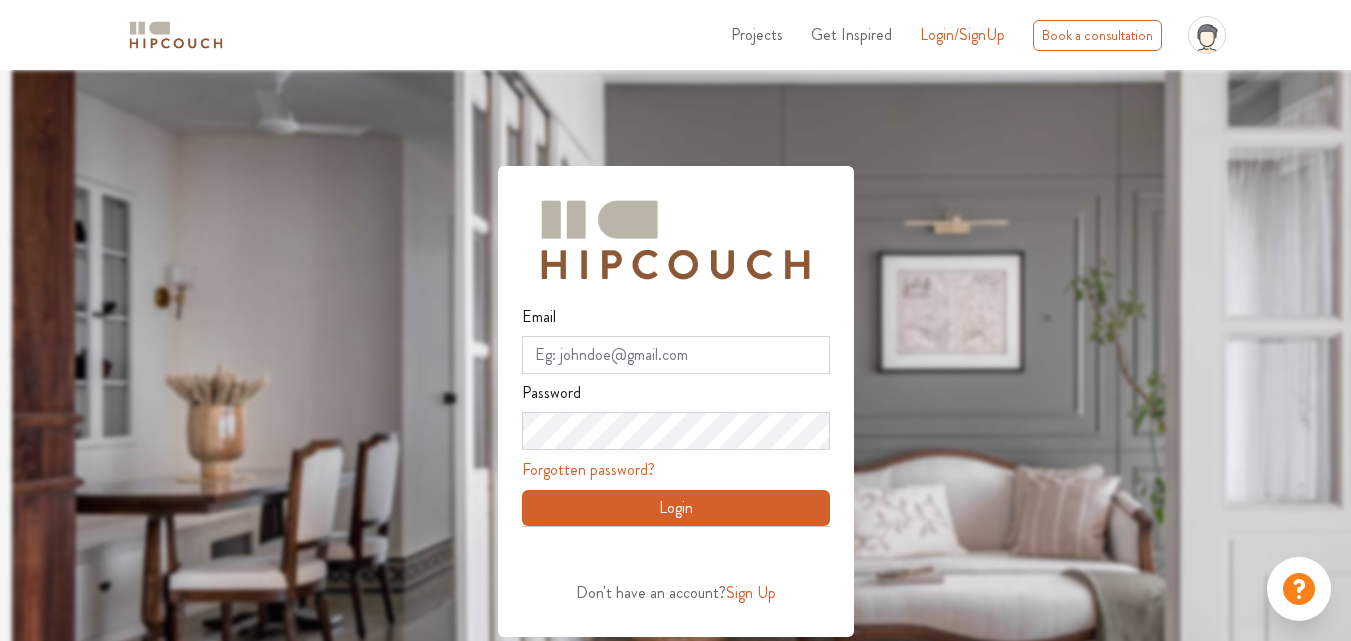 click at bounding box center (687, 390) 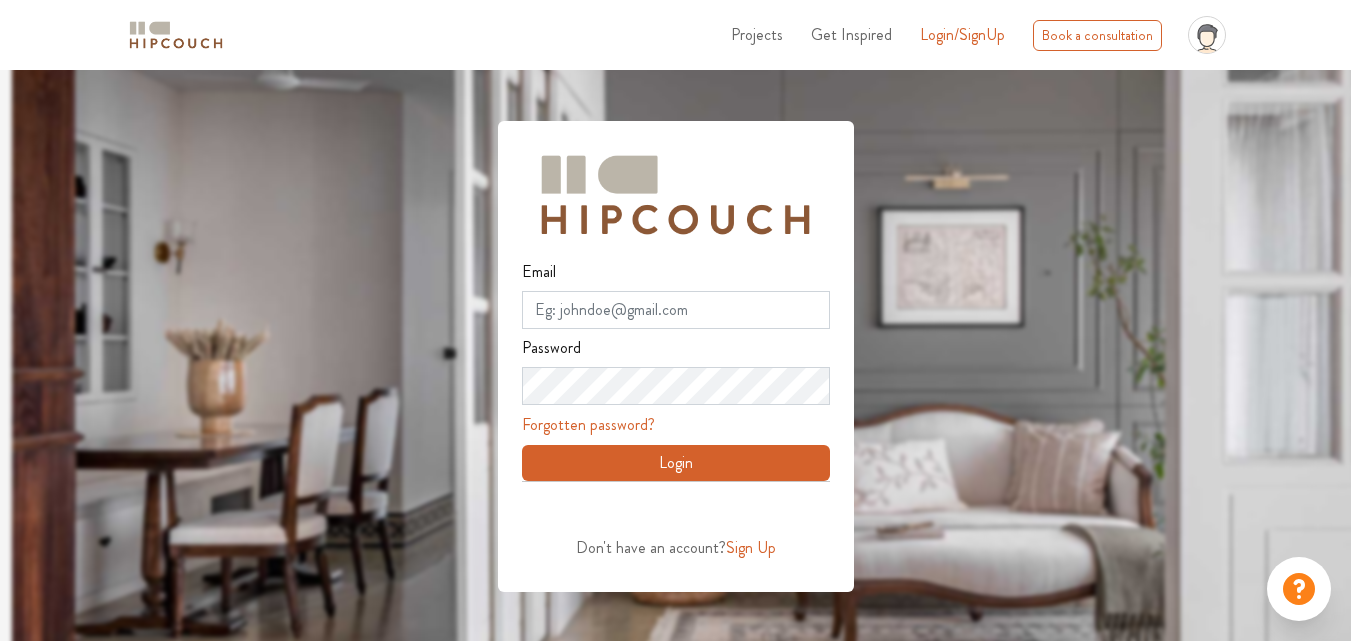 scroll, scrollTop: 70, scrollLeft: 0, axis: vertical 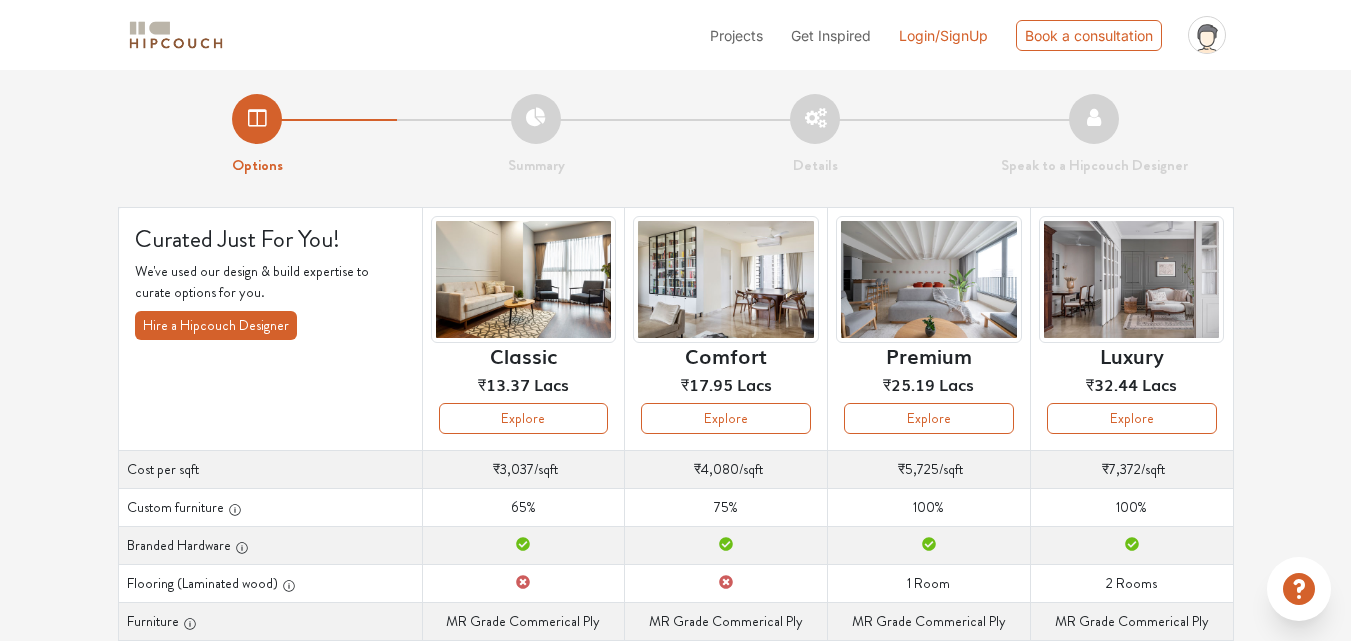 click on "Summary" at bounding box center [536, 135] 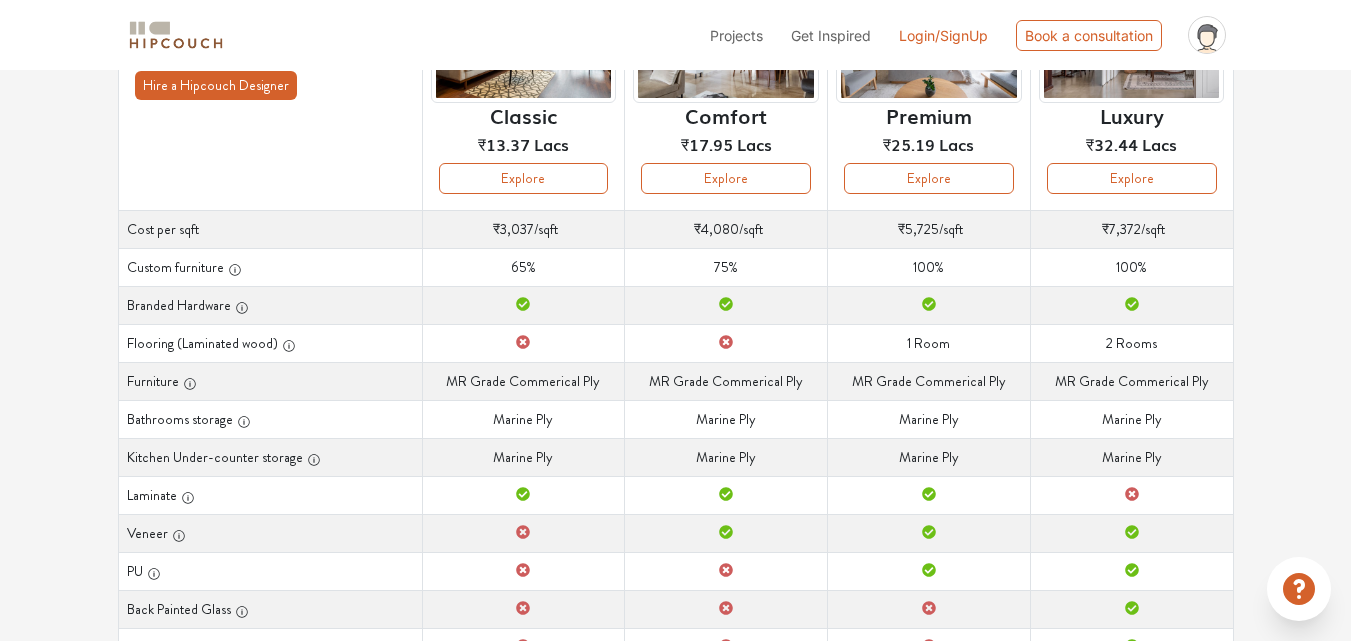 scroll, scrollTop: 300, scrollLeft: 0, axis: vertical 